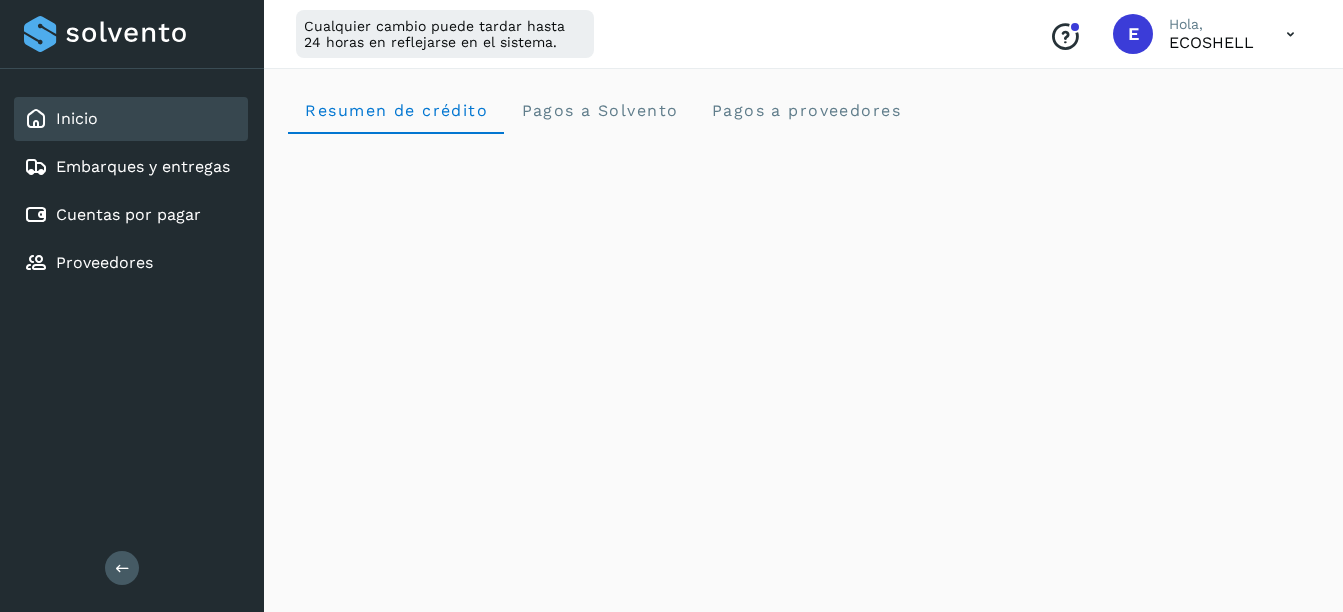 scroll, scrollTop: 0, scrollLeft: 0, axis: both 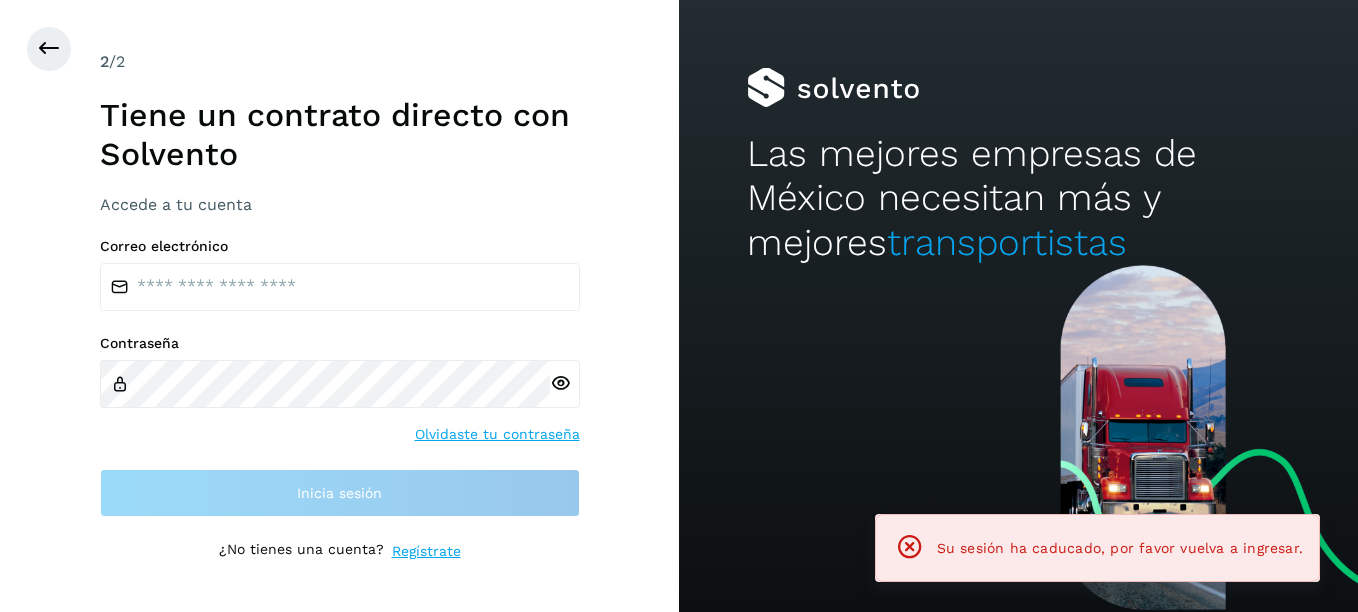 click at bounding box center (910, 547) 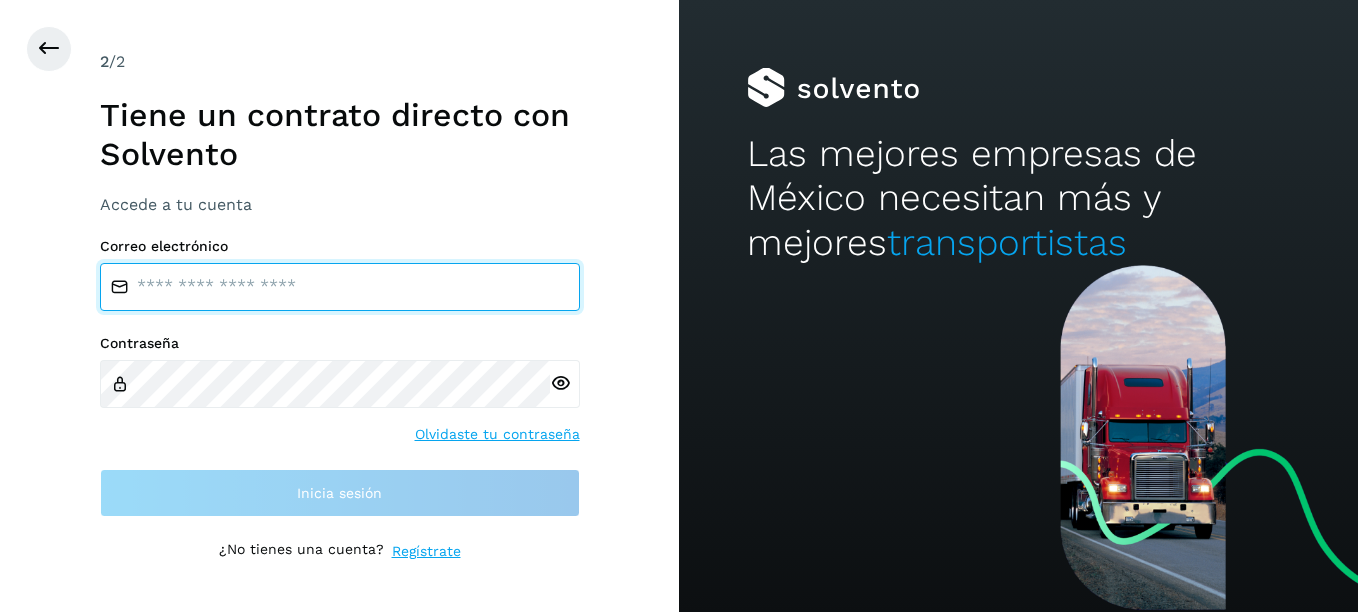 click at bounding box center (340, 287) 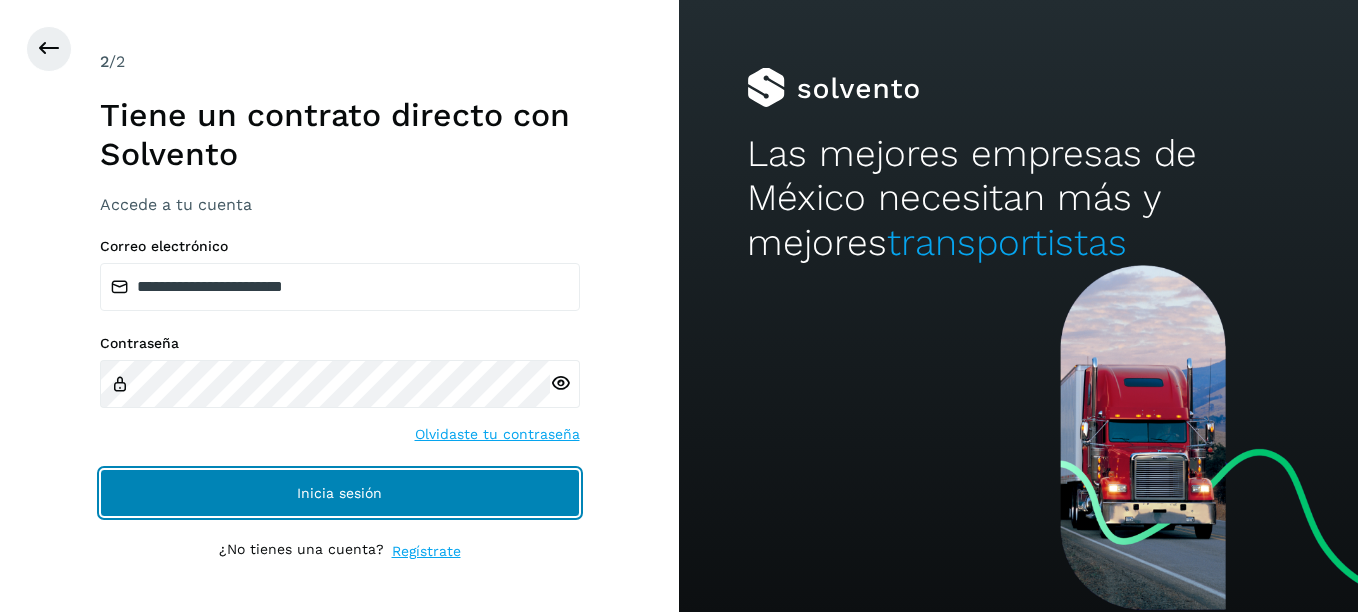 click on "Inicia sesión" at bounding box center [340, 493] 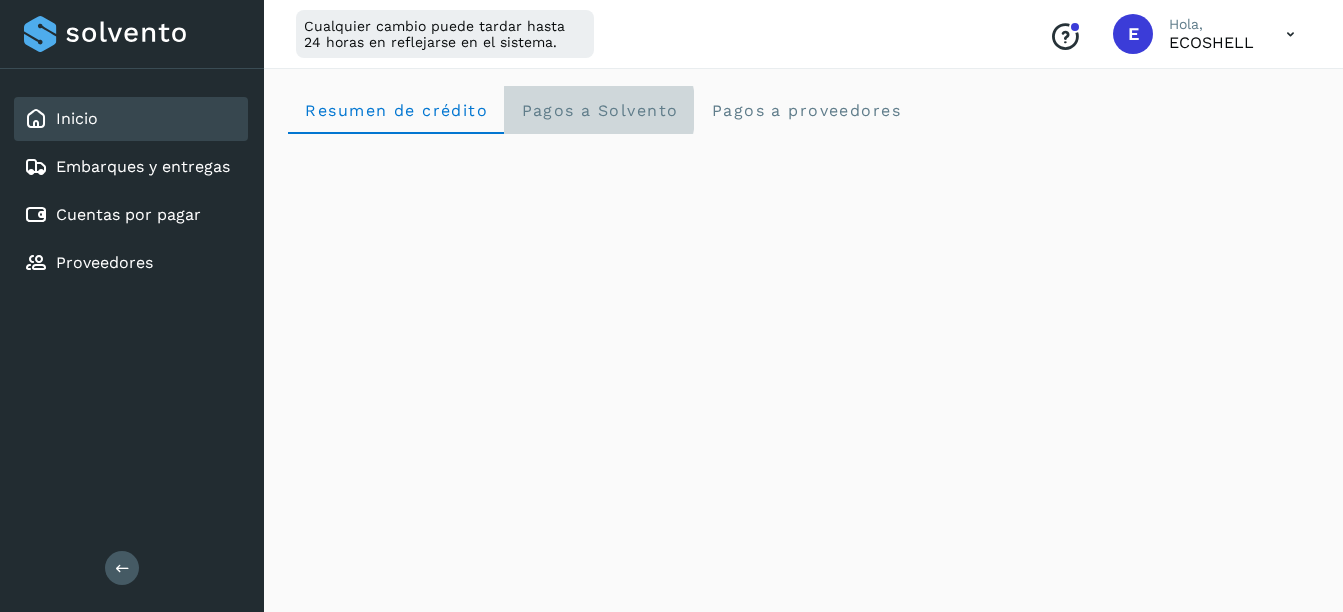 click on "Pagos a Solvento" 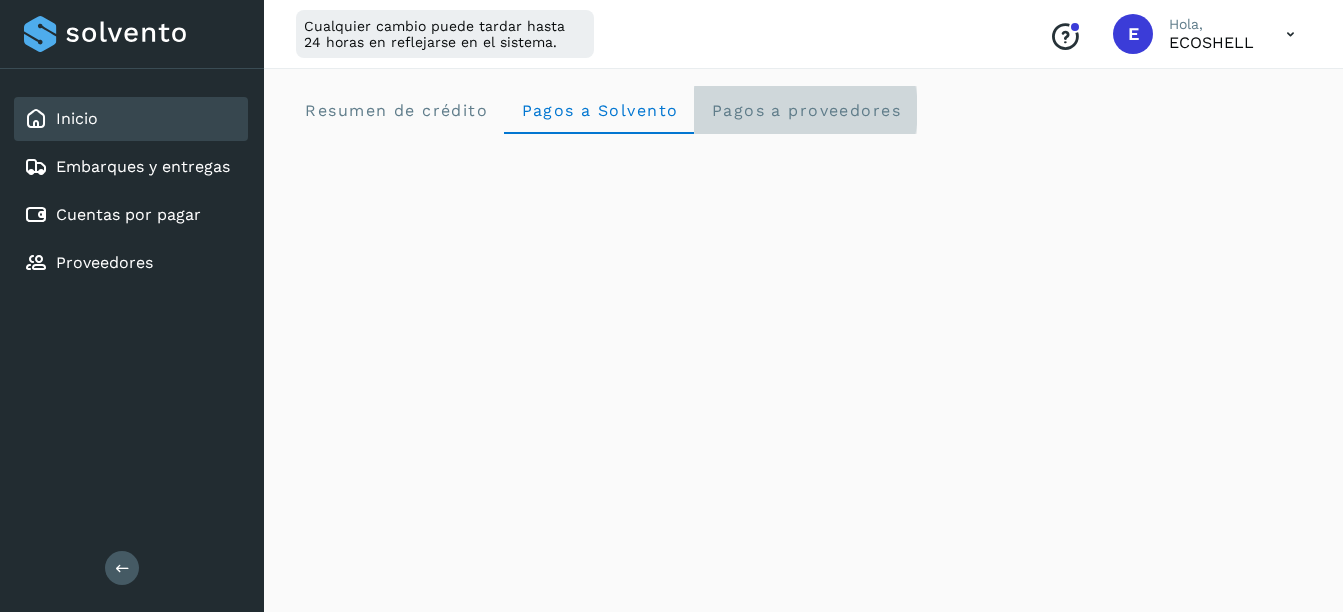 click on "Pagos a proveedores" 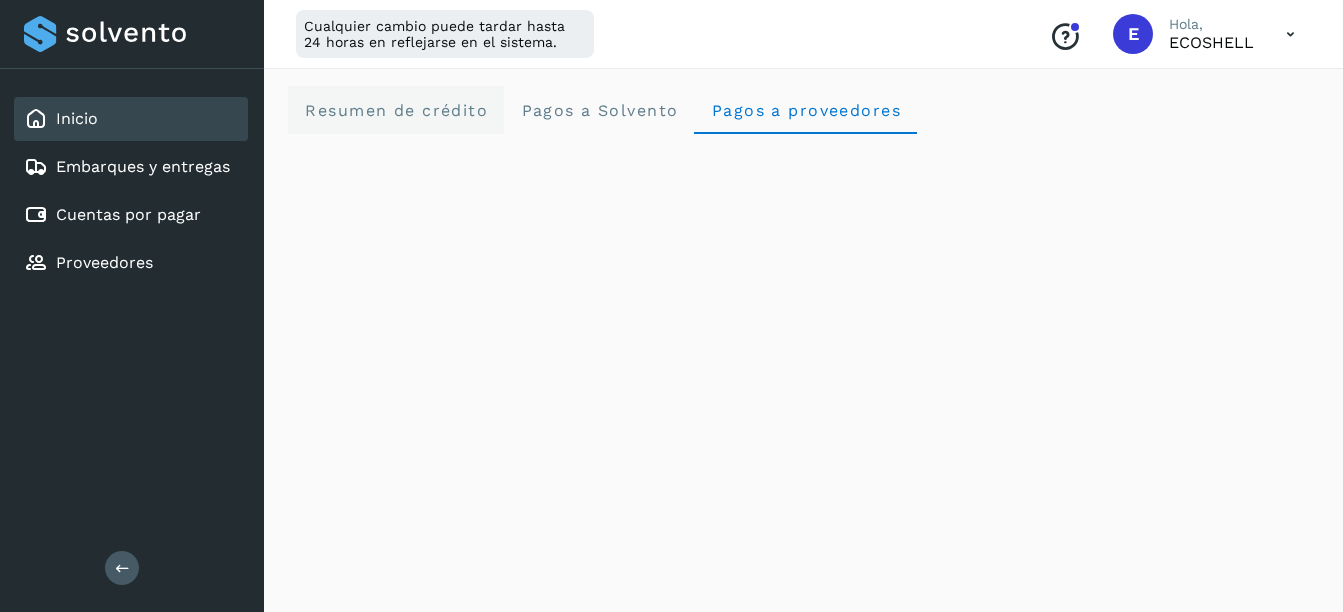 click on "Resumen de crédito" 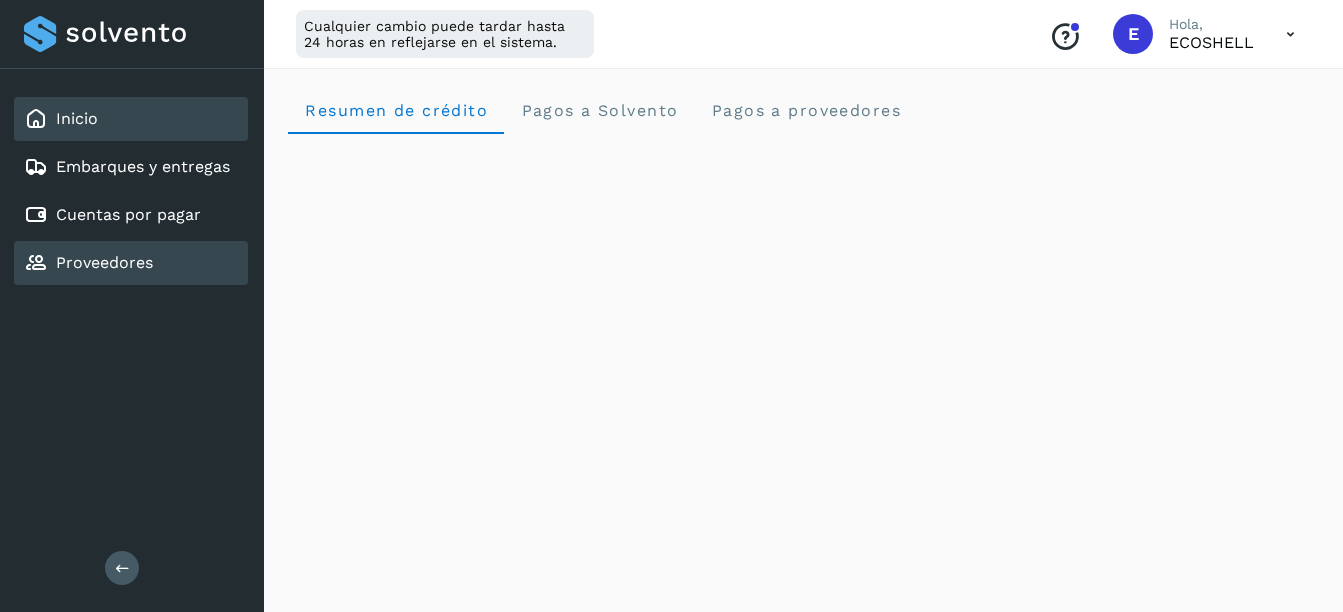 click on "Proveedores" at bounding box center [88, 263] 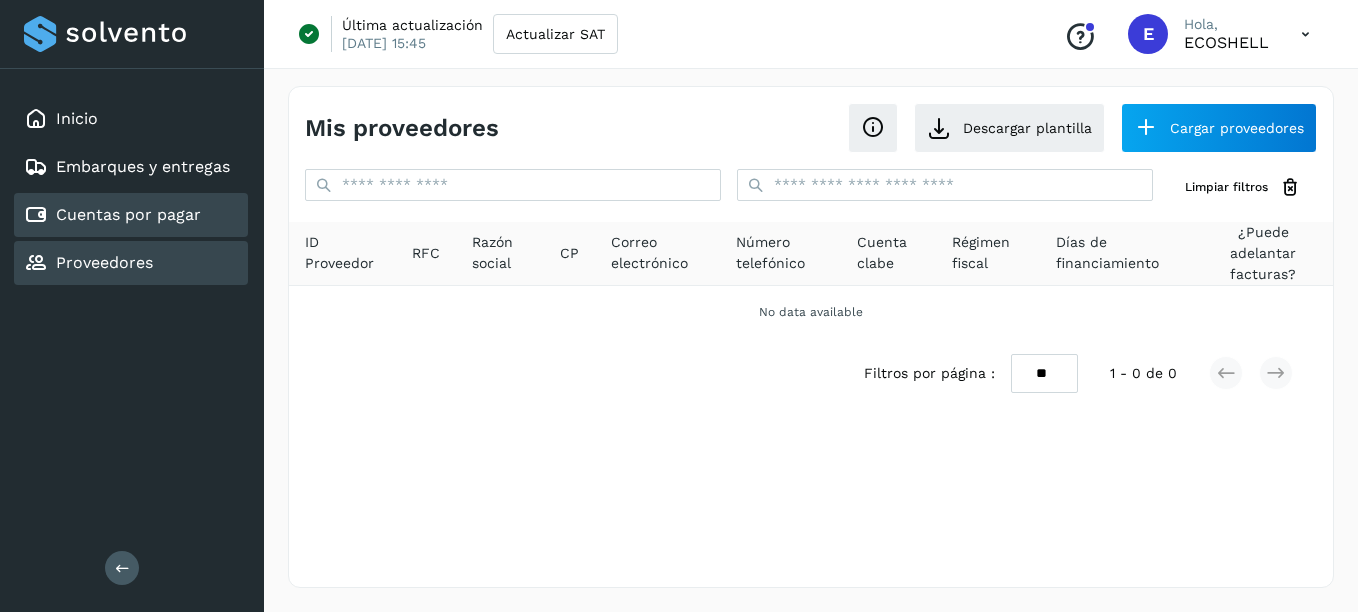 click on "Cuentas por pagar" at bounding box center (128, 214) 